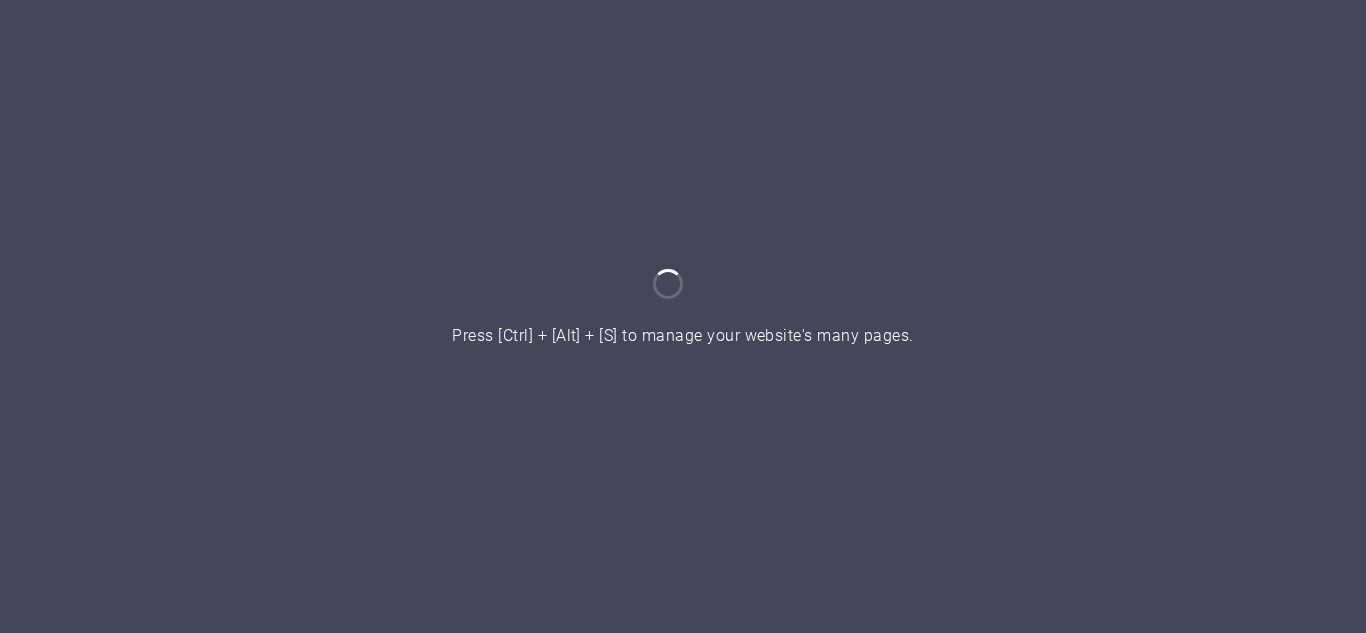 scroll, scrollTop: 0, scrollLeft: 0, axis: both 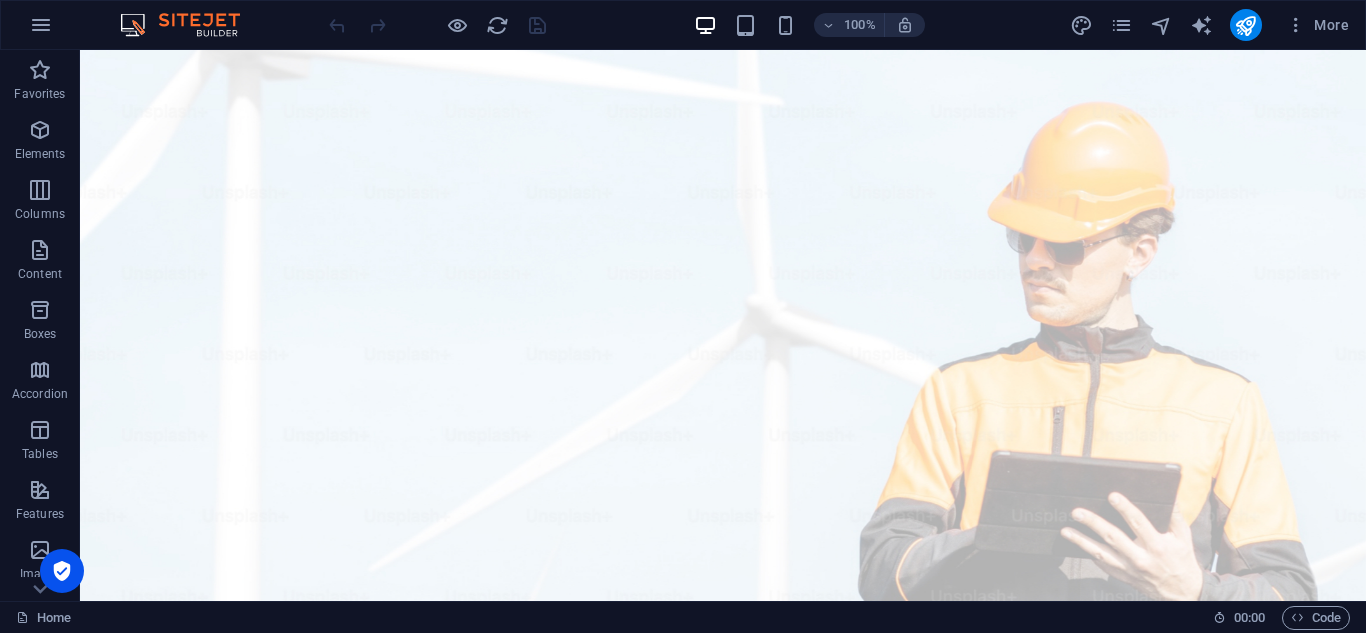 click at bounding box center [190, 25] 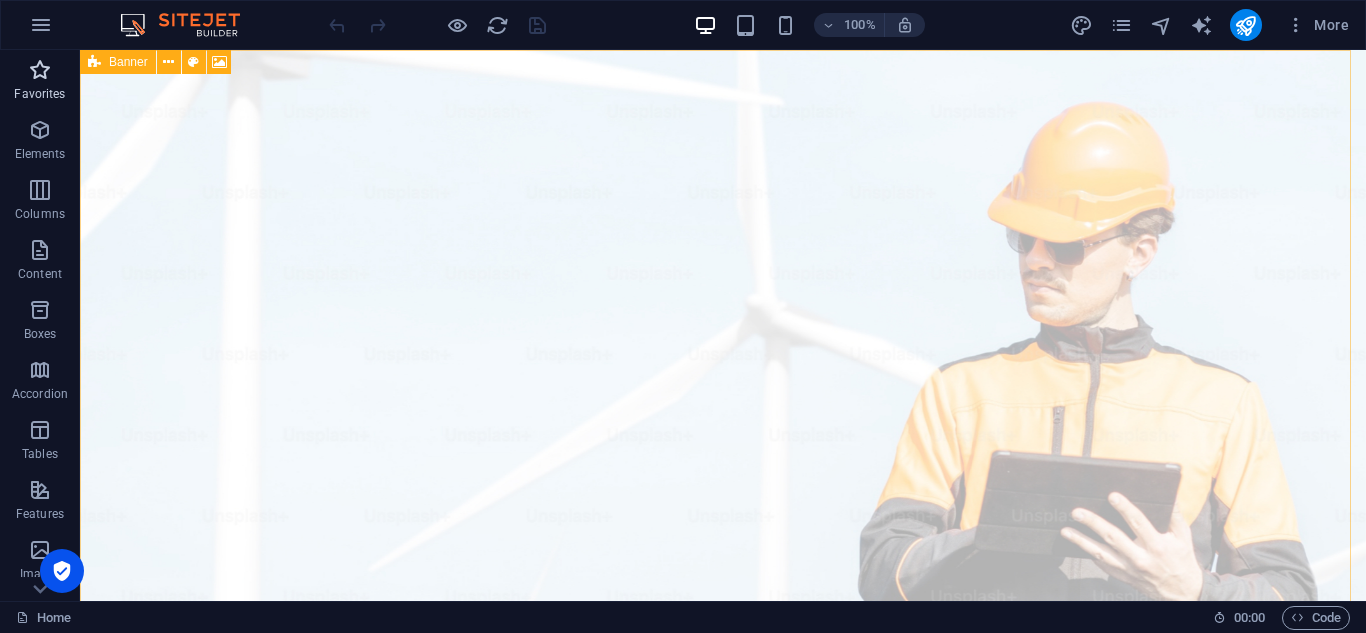 click at bounding box center [40, 70] 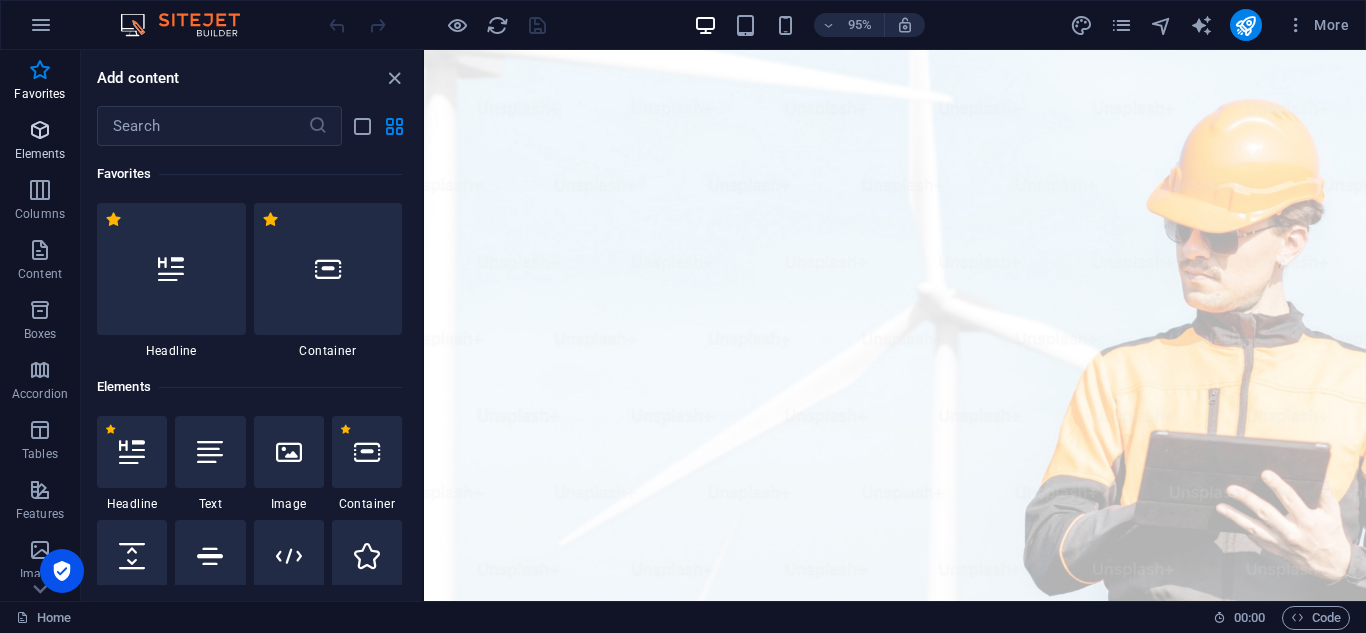 click at bounding box center [40, 130] 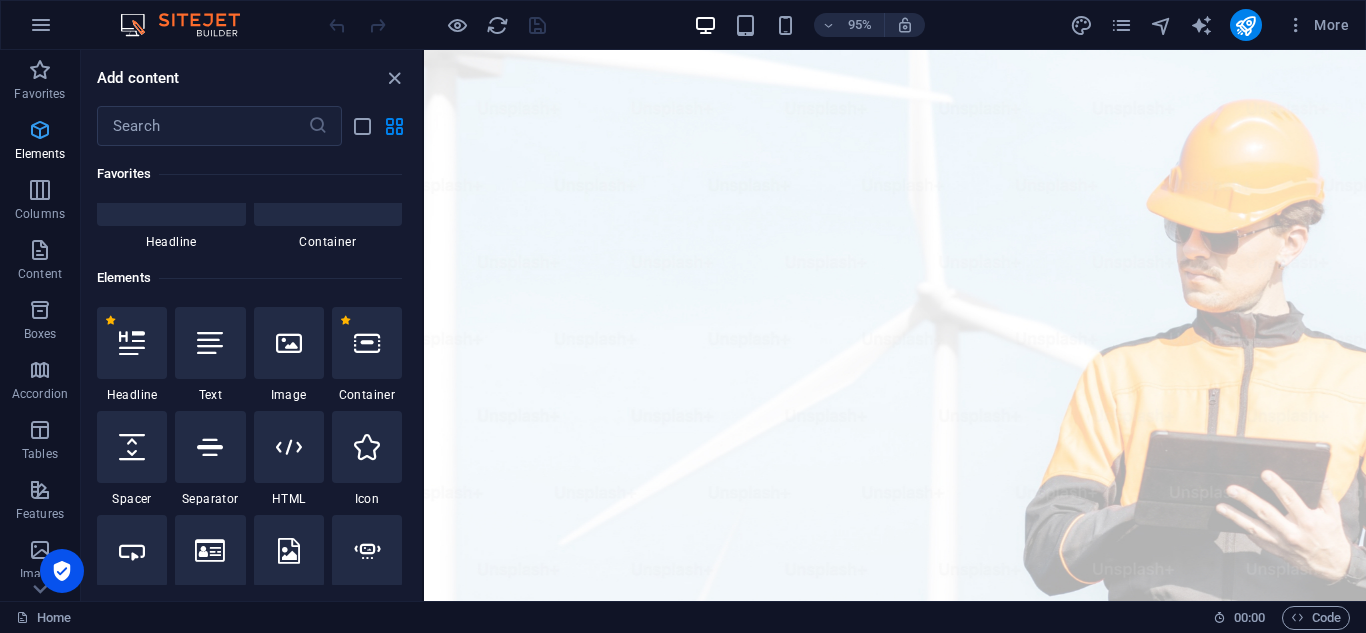 scroll, scrollTop: 213, scrollLeft: 0, axis: vertical 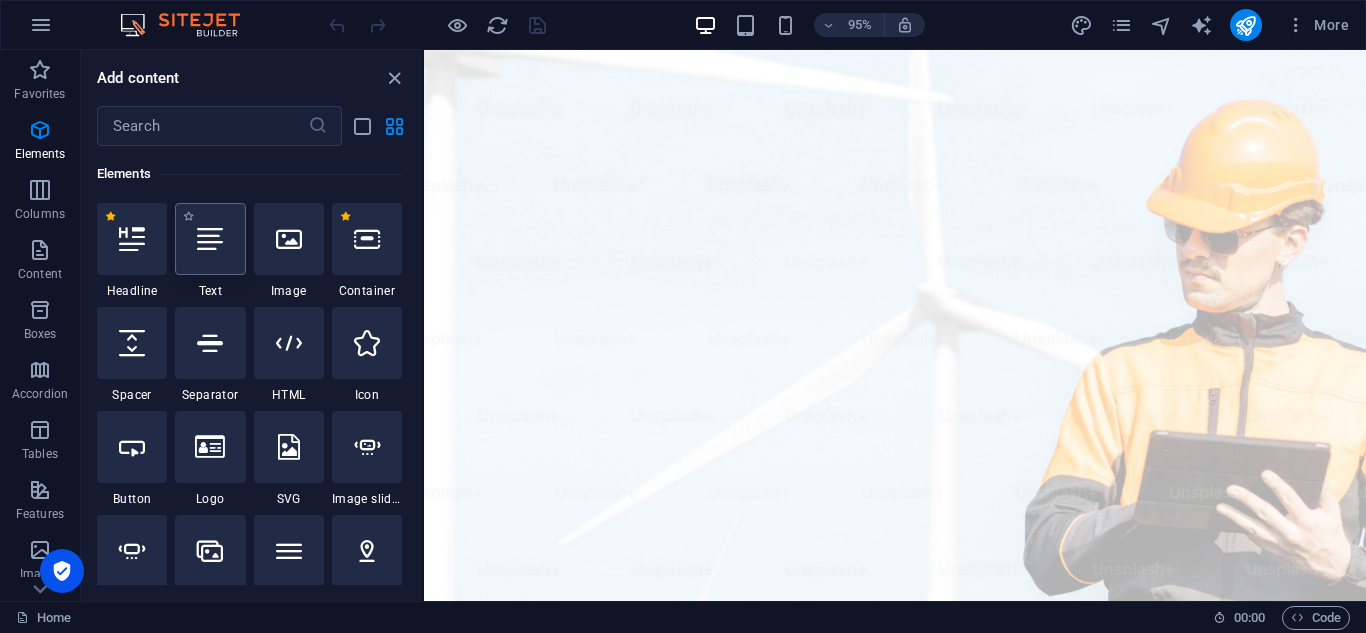 click at bounding box center (210, 239) 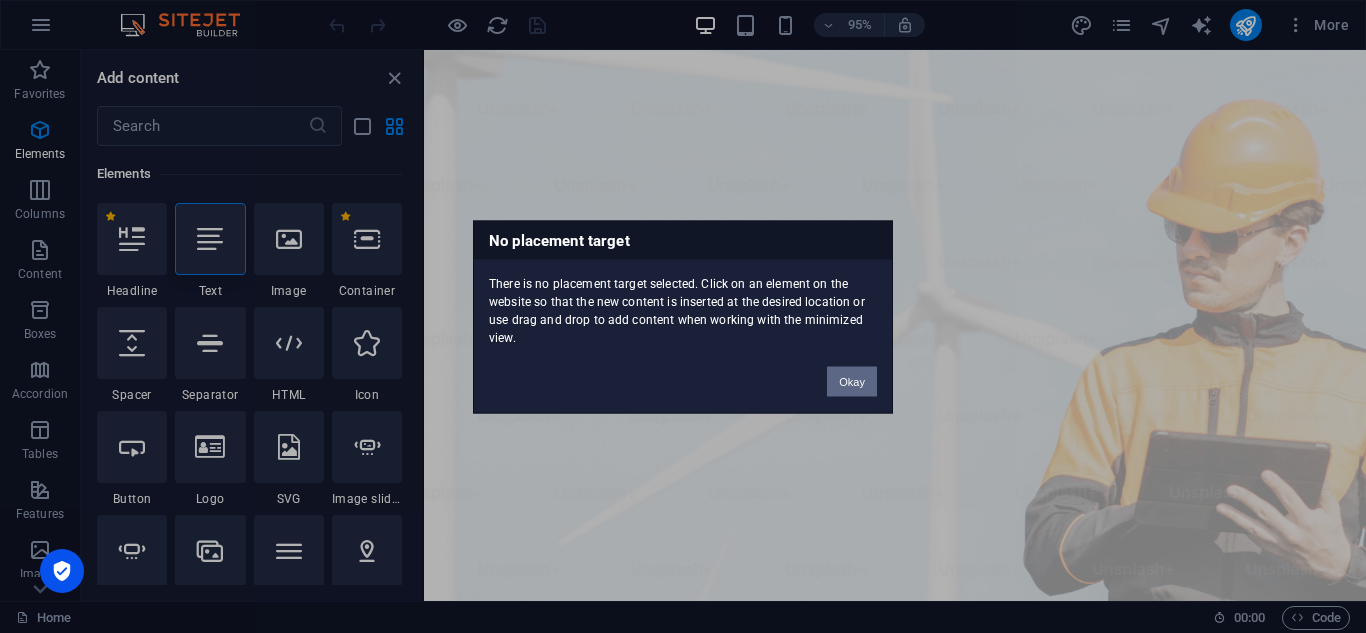 click on "Okay" at bounding box center [852, 381] 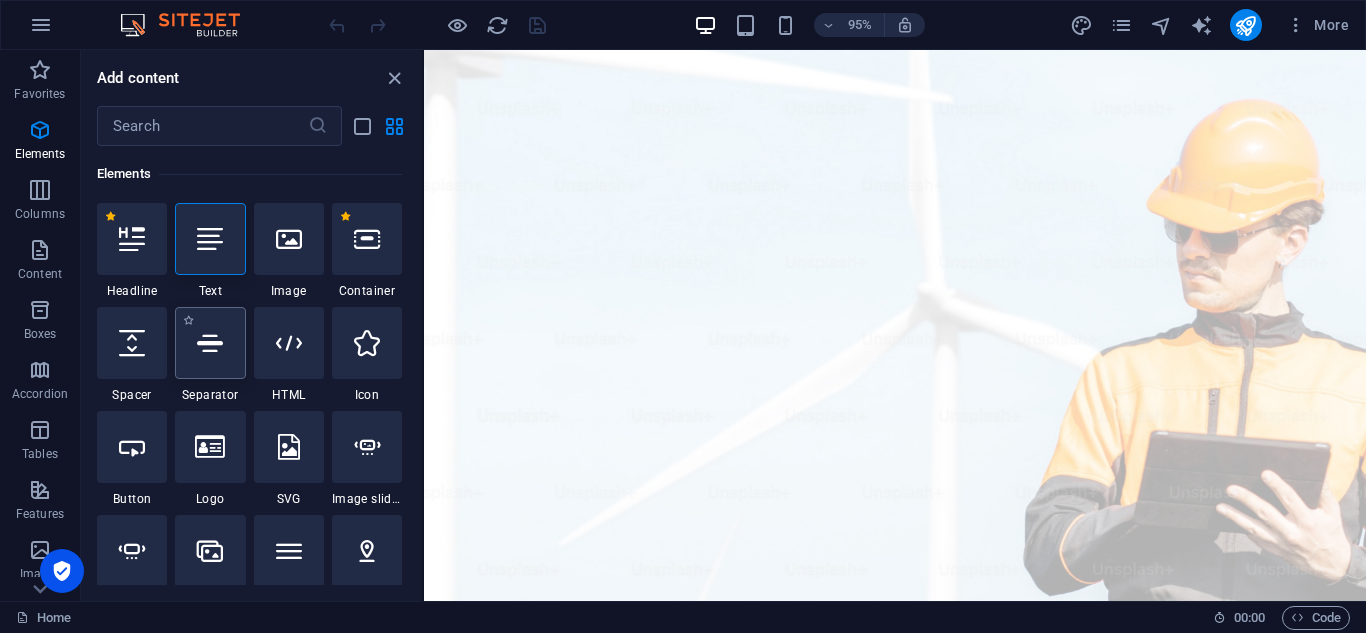 click at bounding box center [210, 343] 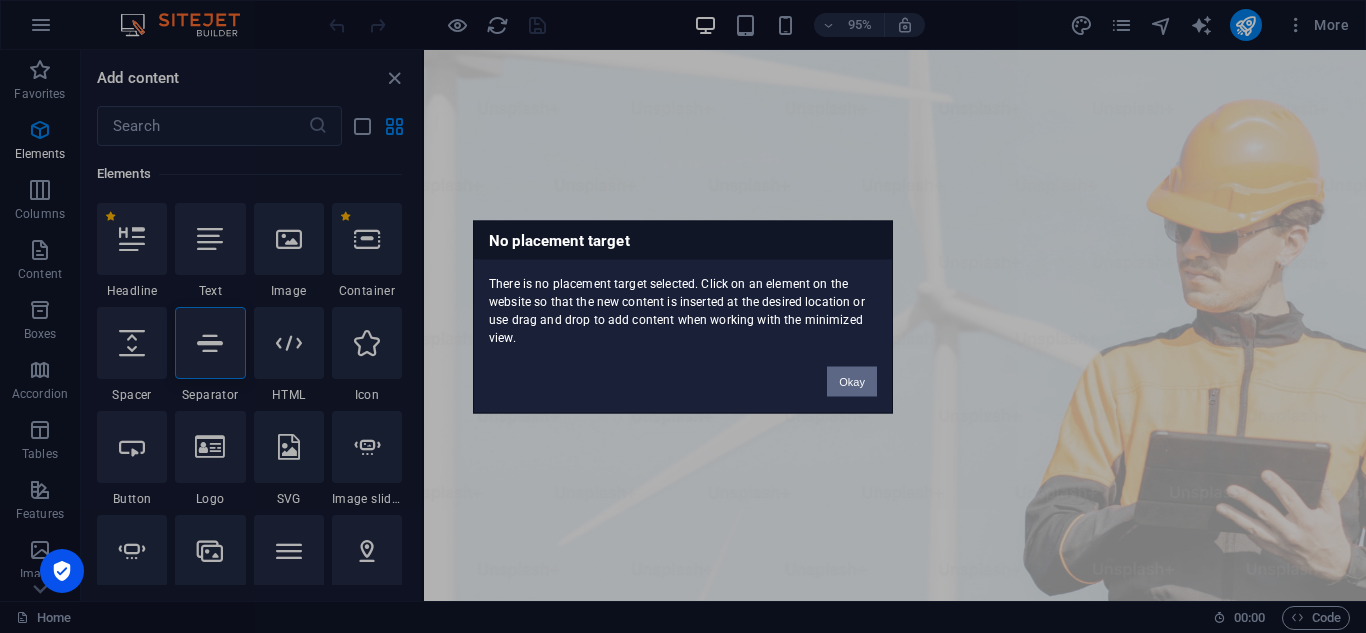 click on "Okay" at bounding box center [852, 381] 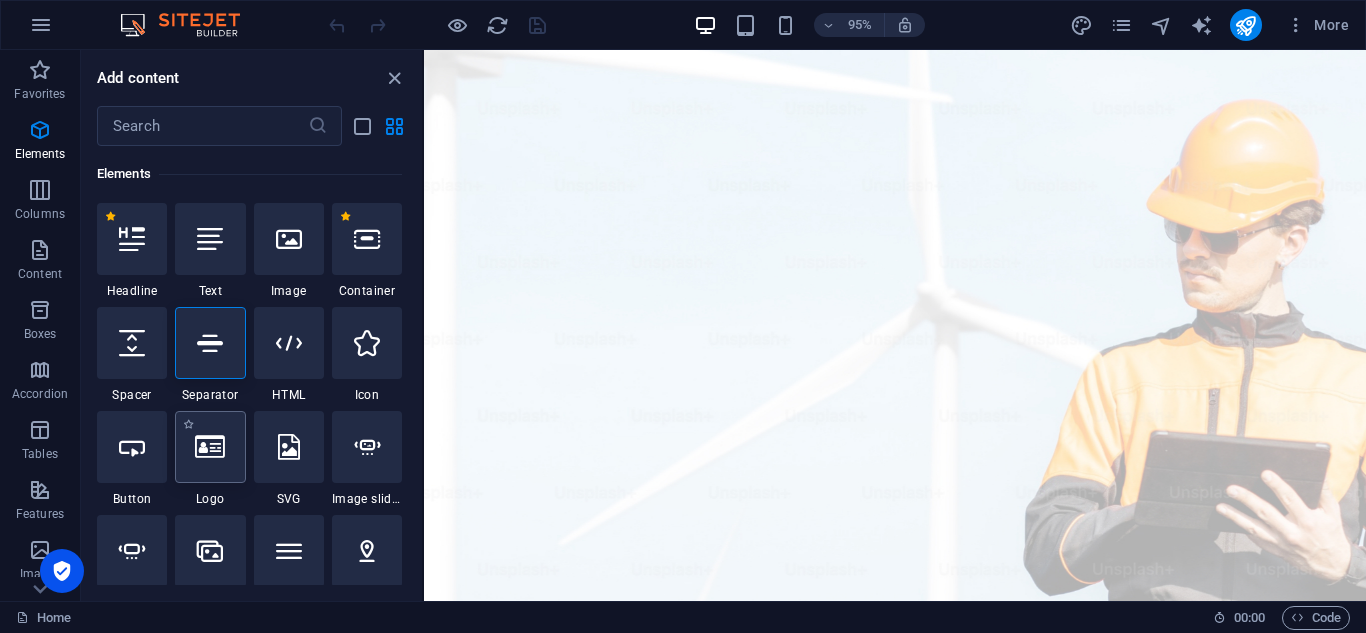 click at bounding box center (210, 447) 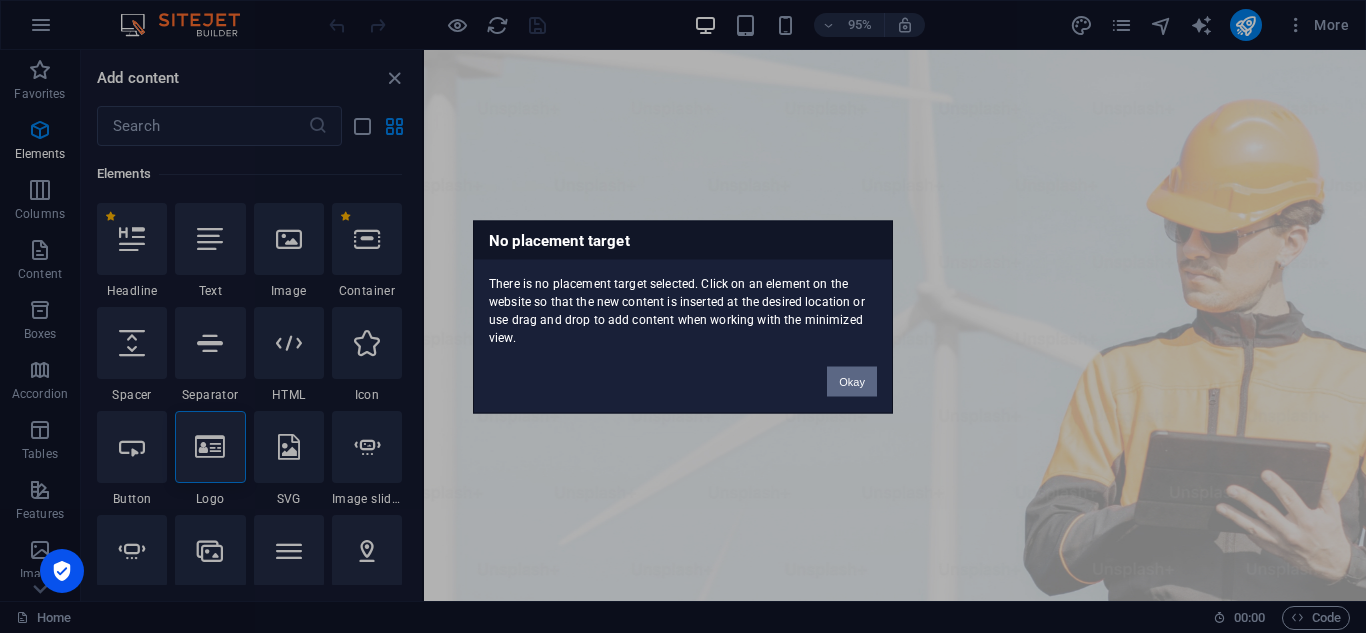 click on "Okay" at bounding box center [852, 381] 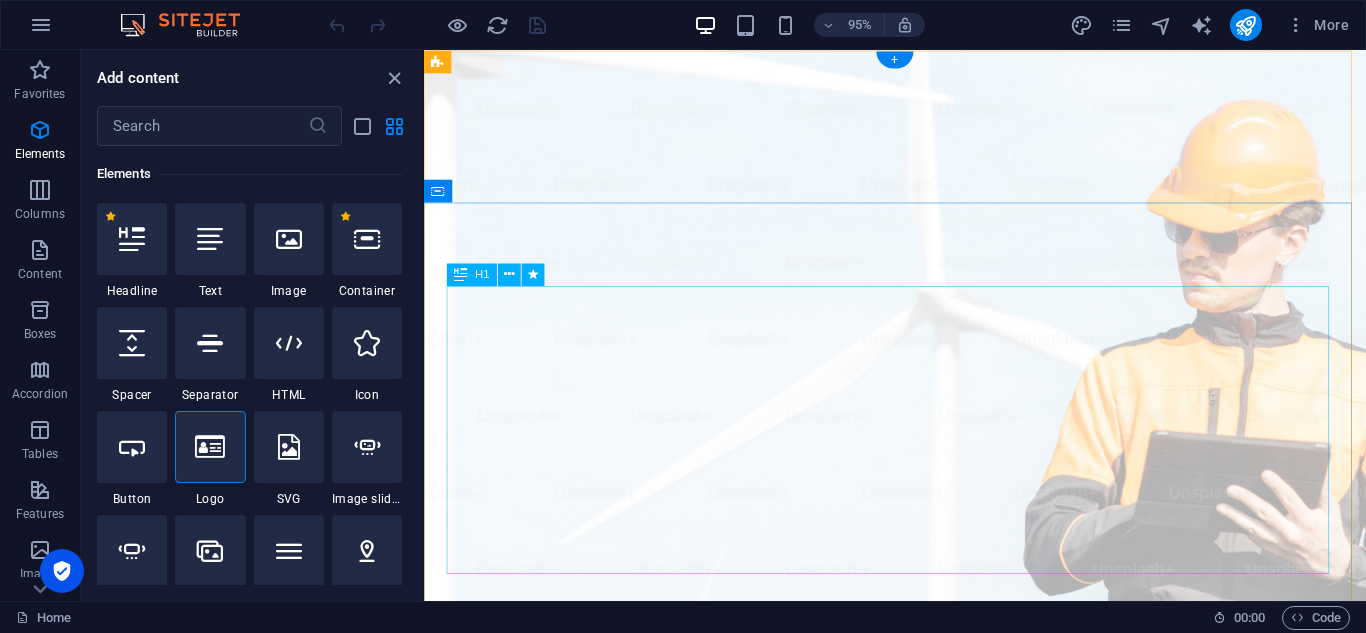 drag, startPoint x: 1262, startPoint y: 428, endPoint x: 107, endPoint y: 399, distance: 1155.364 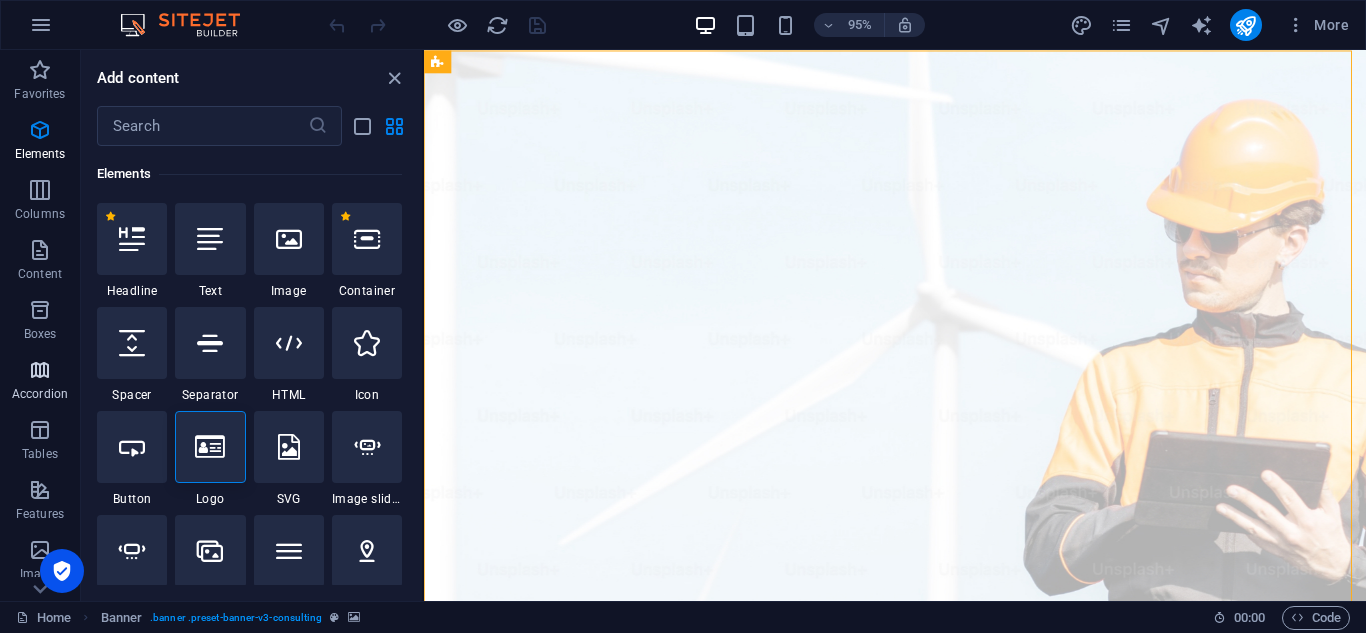click on "Accordion" at bounding box center [40, 382] 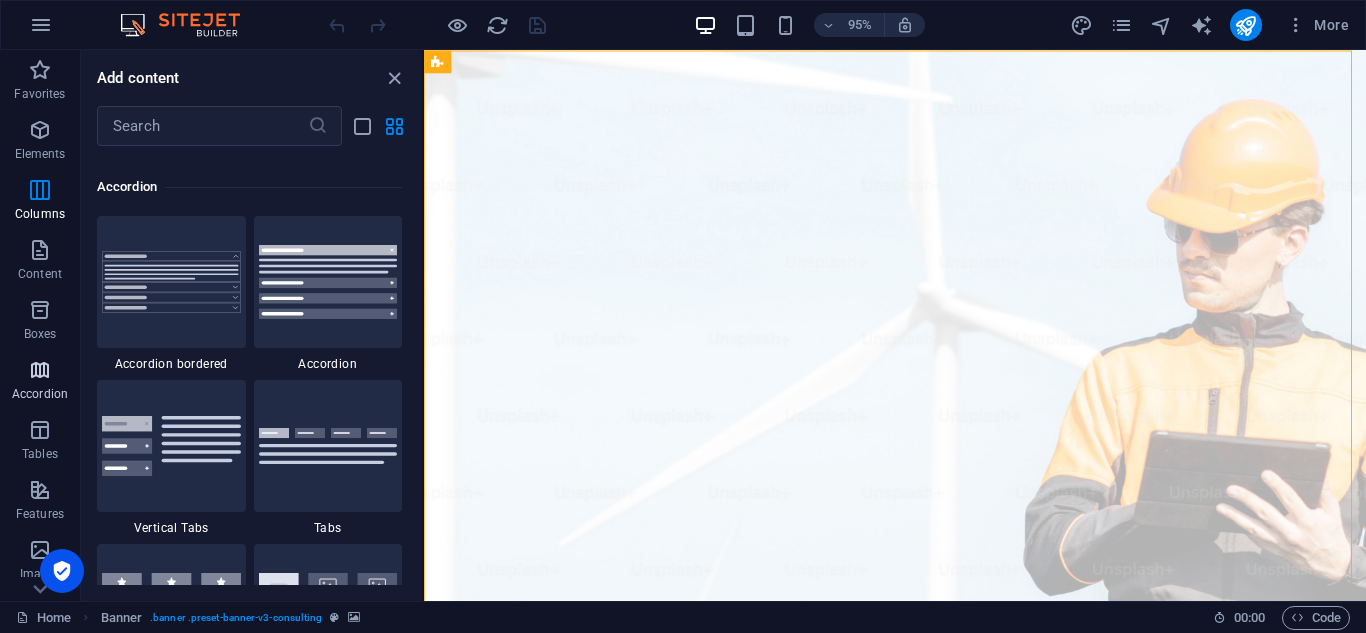 scroll, scrollTop: 6221, scrollLeft: 0, axis: vertical 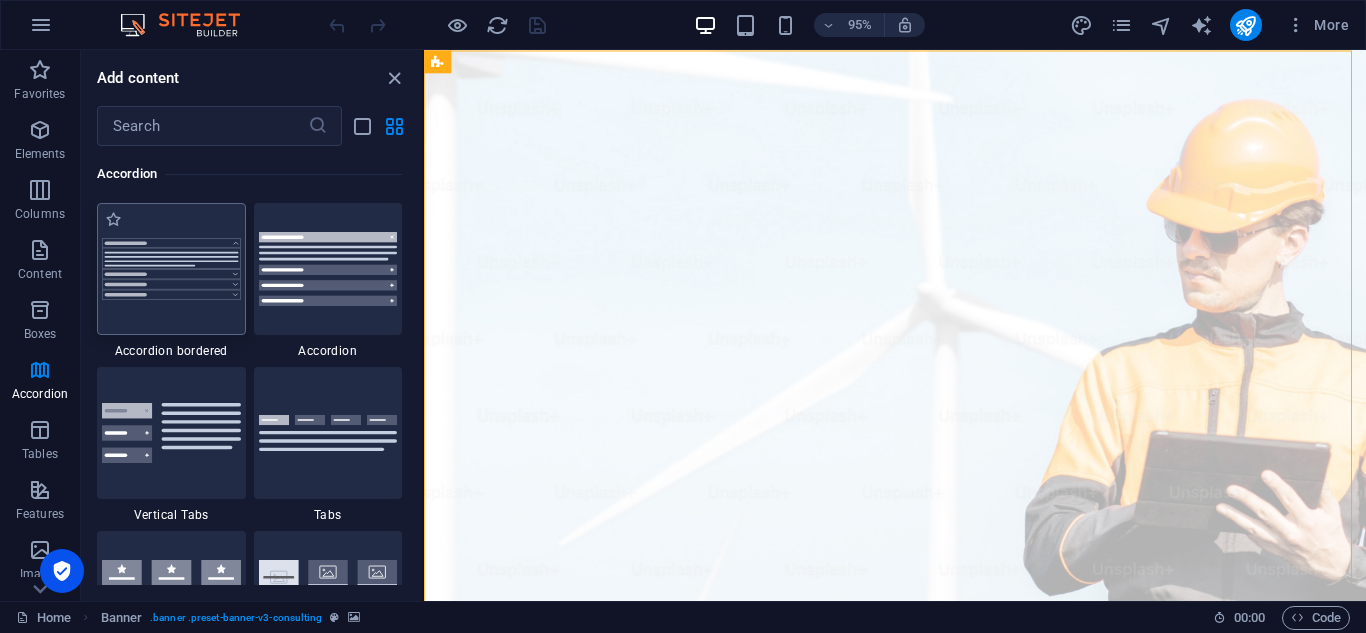 click at bounding box center (171, 269) 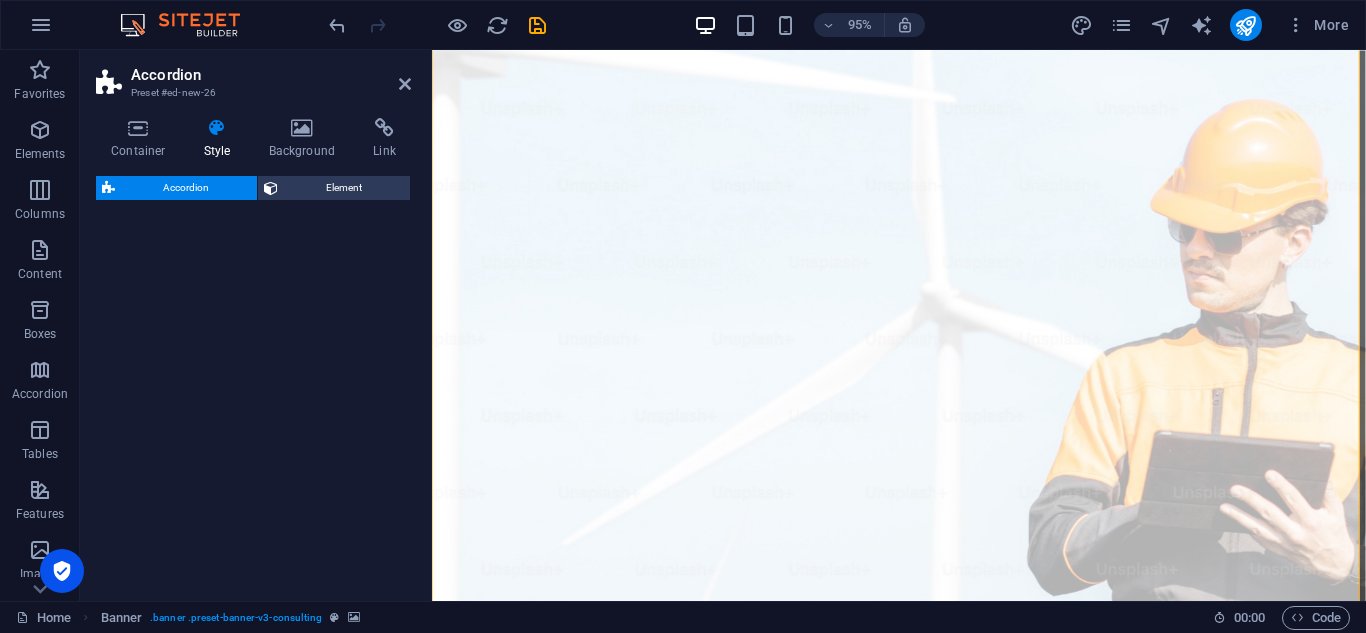 select on "rem" 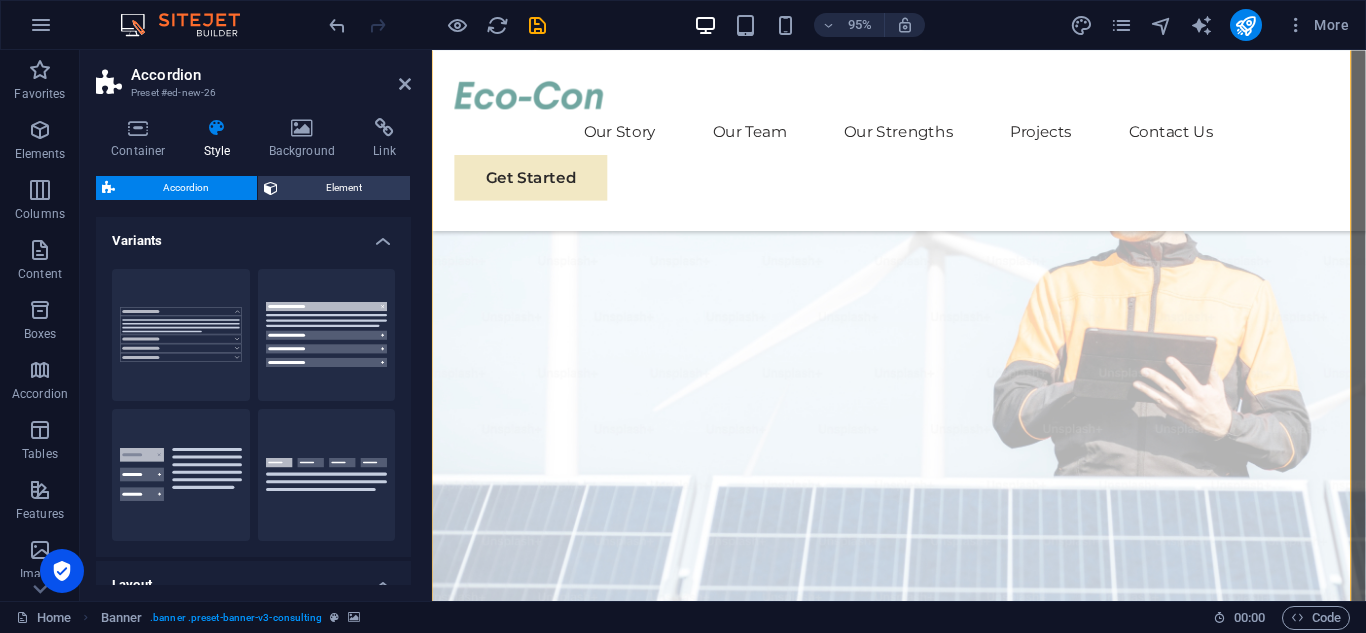 scroll, scrollTop: 993, scrollLeft: 0, axis: vertical 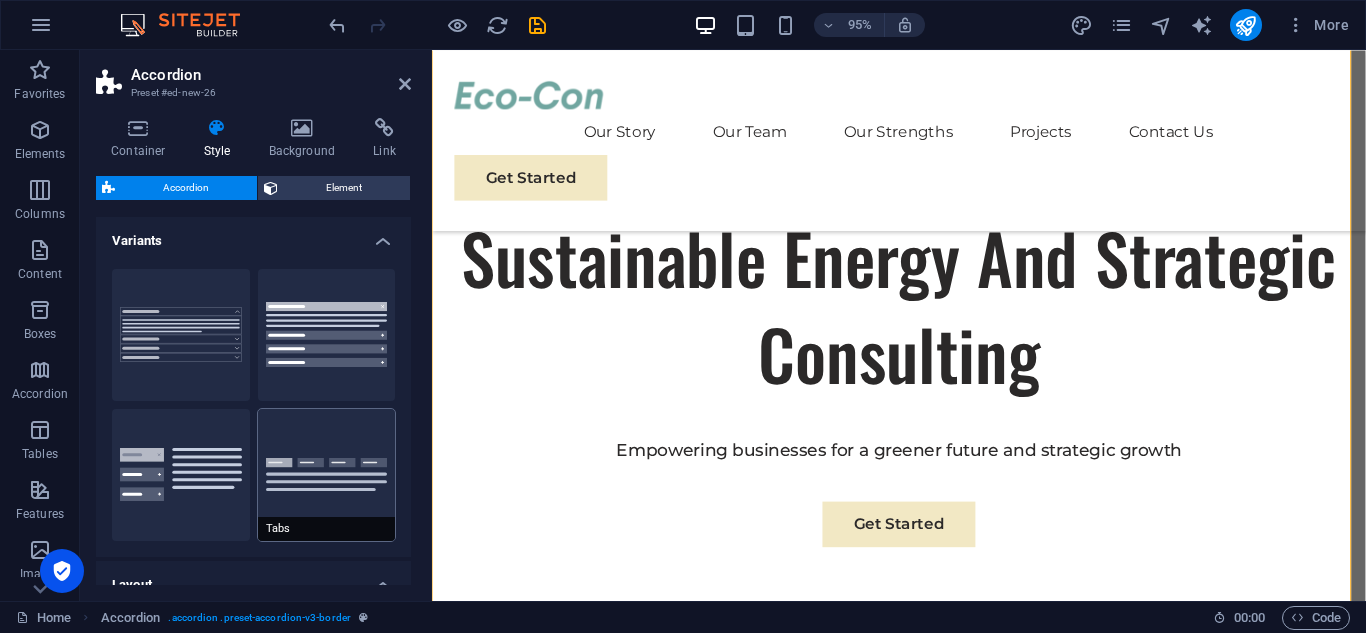 click on "Tabs" at bounding box center [327, 475] 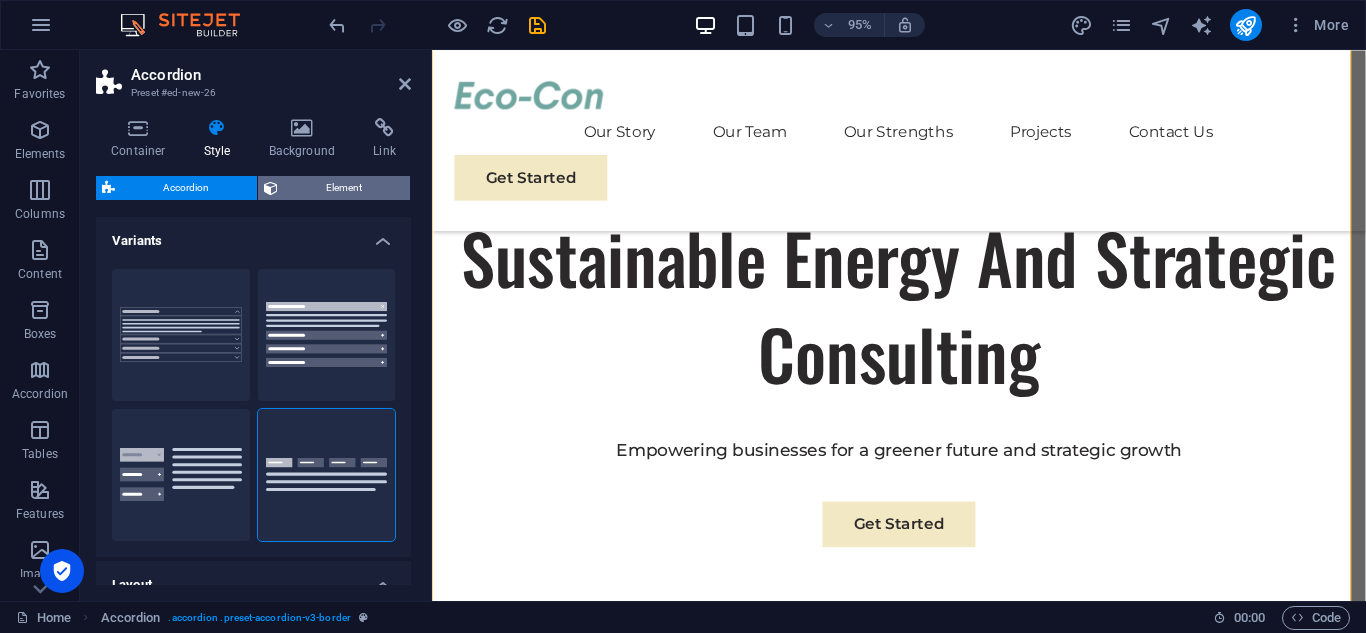 click on "Element" at bounding box center (344, 188) 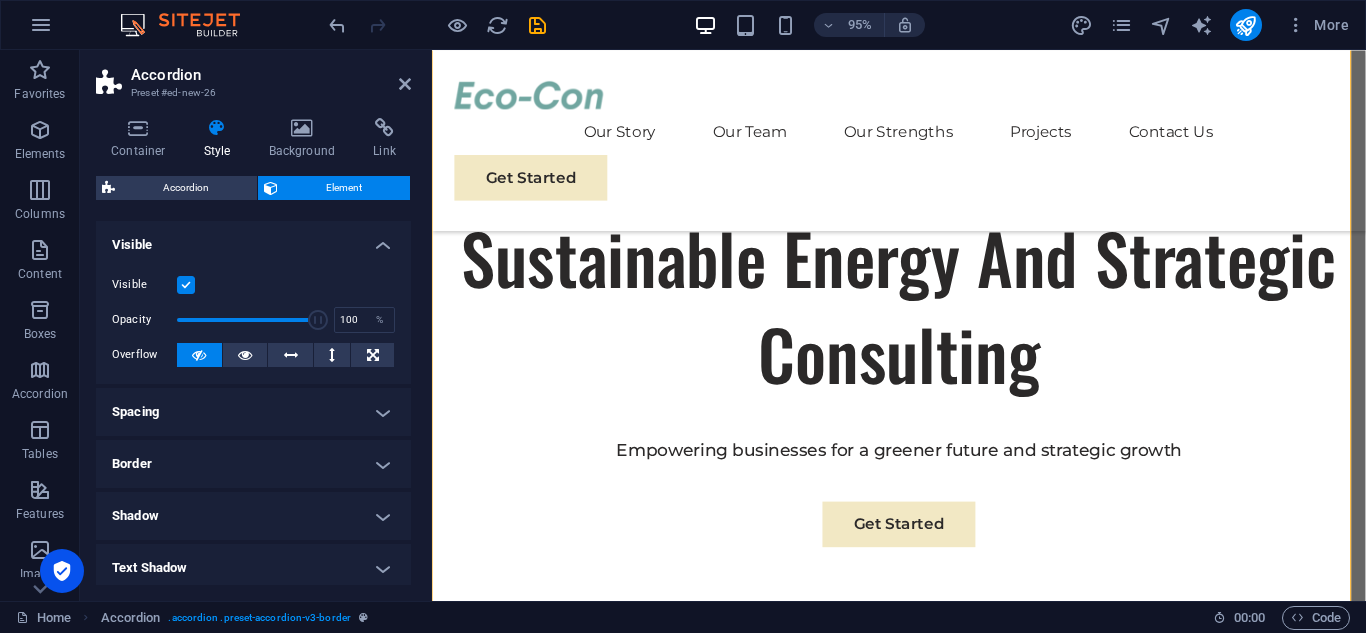 drag, startPoint x: 411, startPoint y: 268, endPoint x: 406, endPoint y: 278, distance: 11.18034 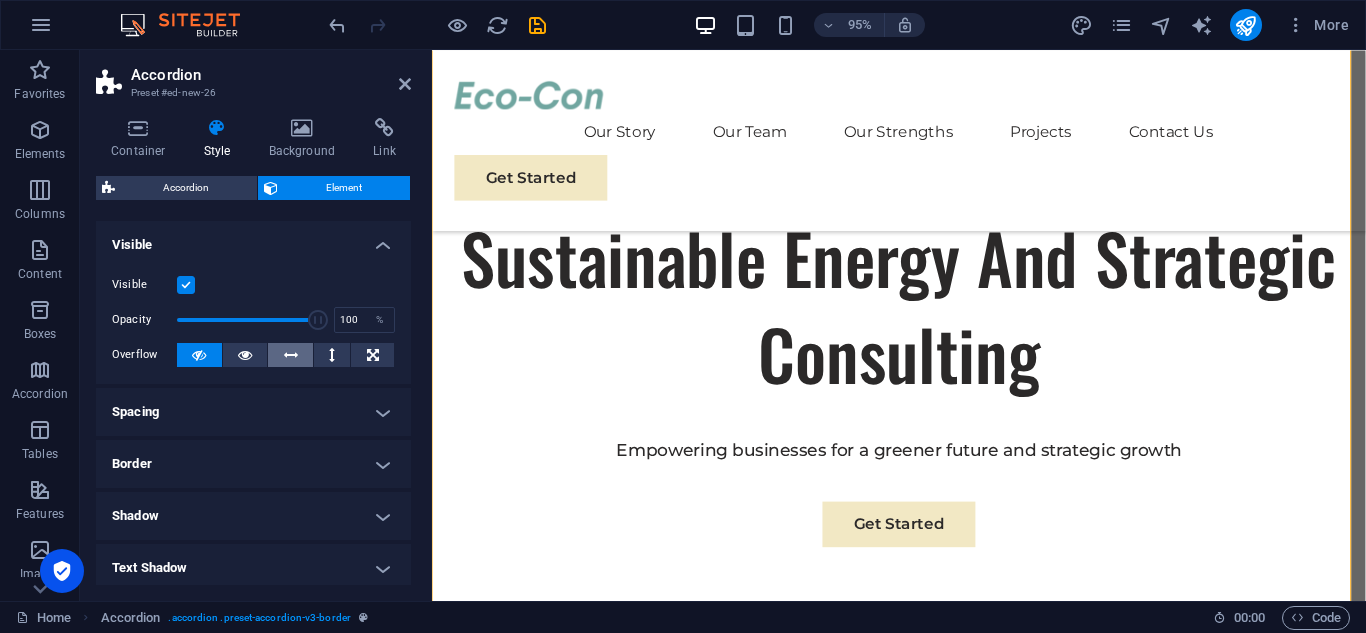 drag, startPoint x: 406, startPoint y: 278, endPoint x: 292, endPoint y: 343, distance: 131.2288 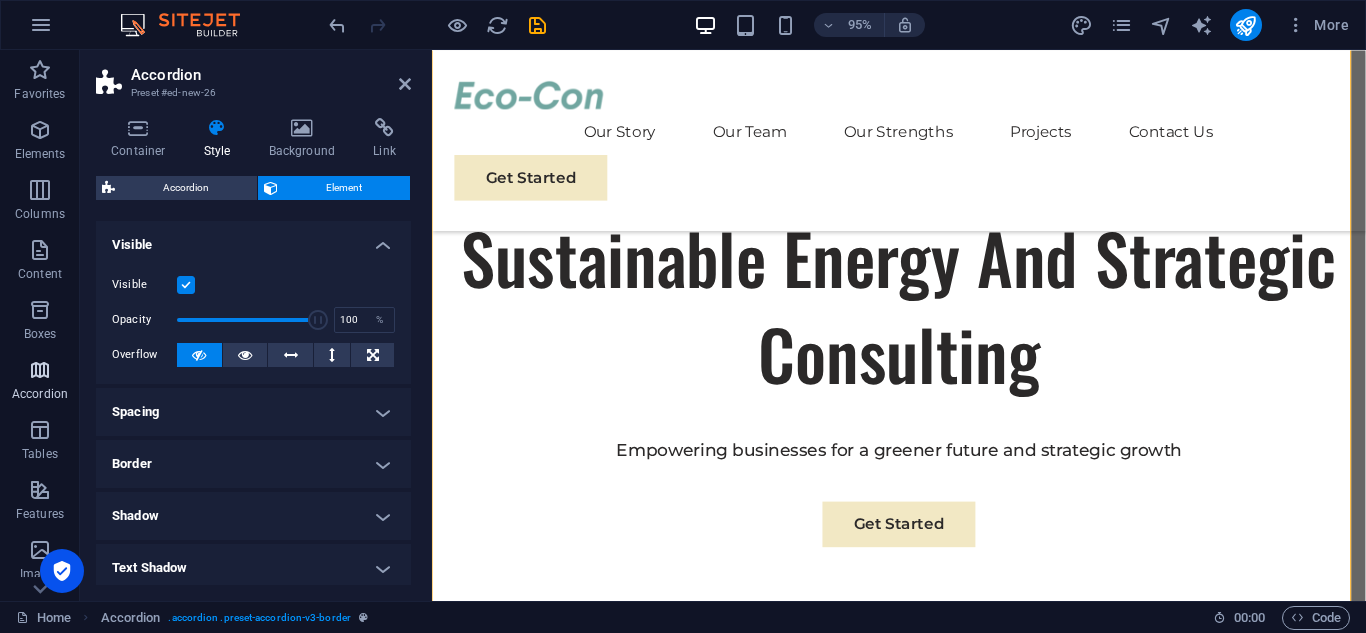 click on "Accordion" at bounding box center [40, 394] 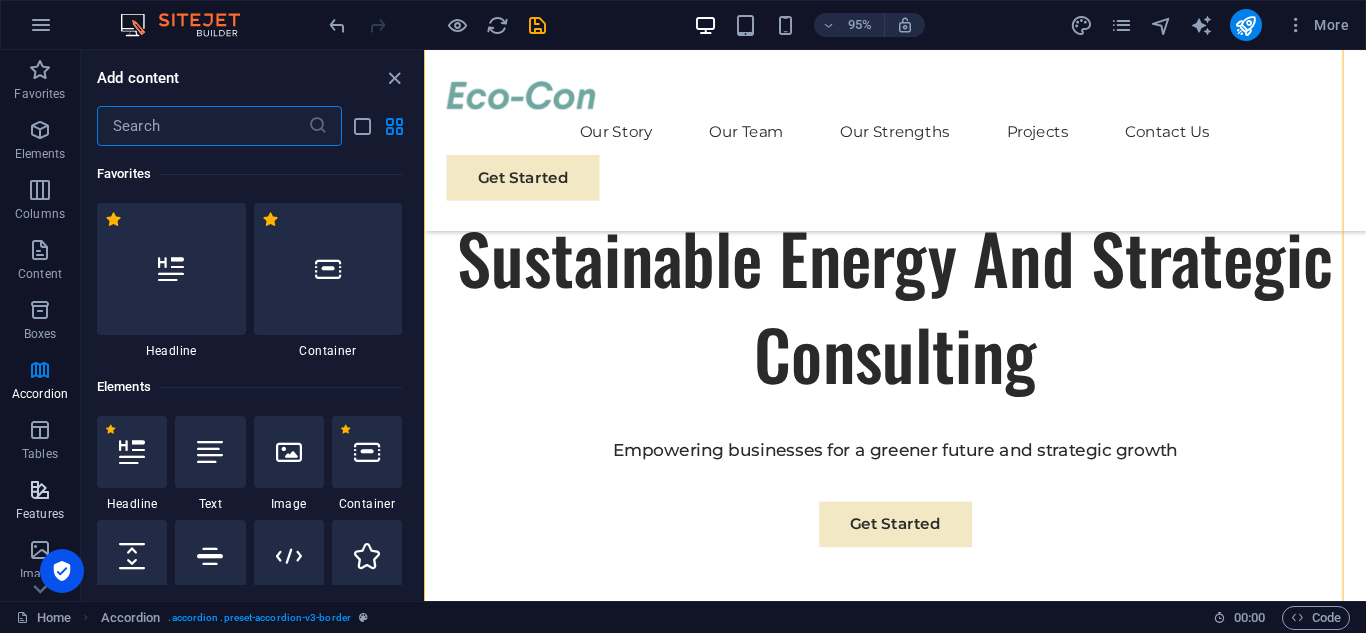 scroll, scrollTop: 929, scrollLeft: 0, axis: vertical 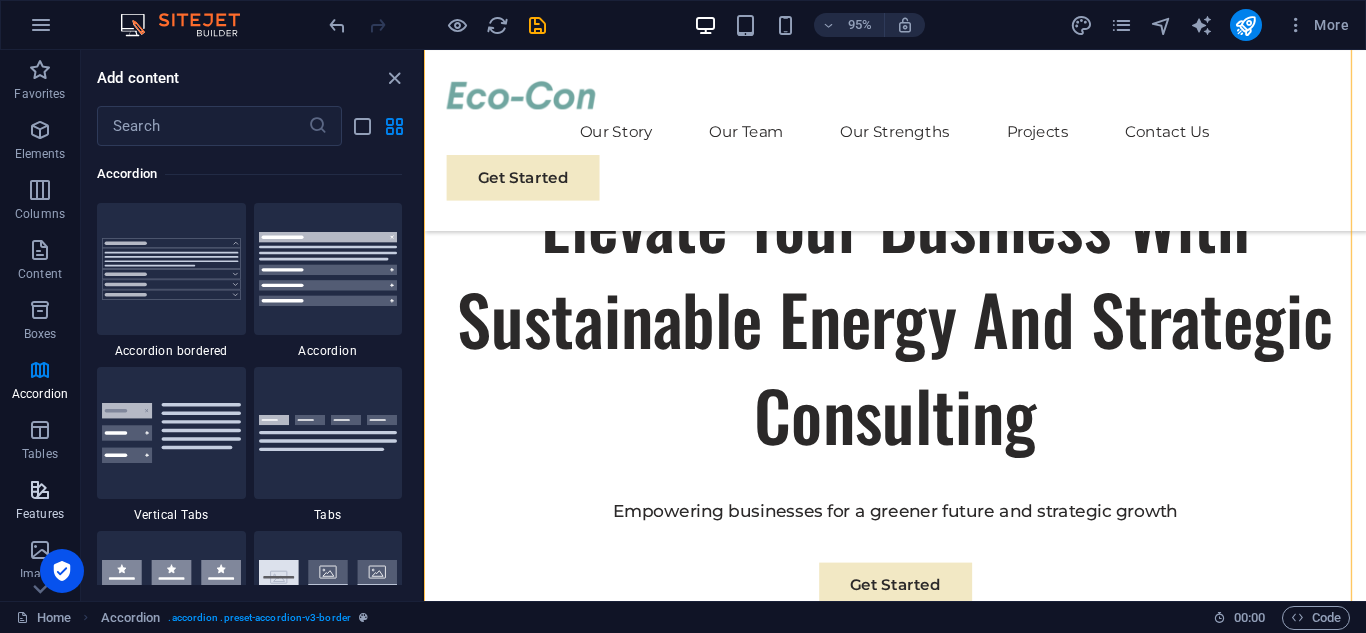 click on "Features" at bounding box center [40, 502] 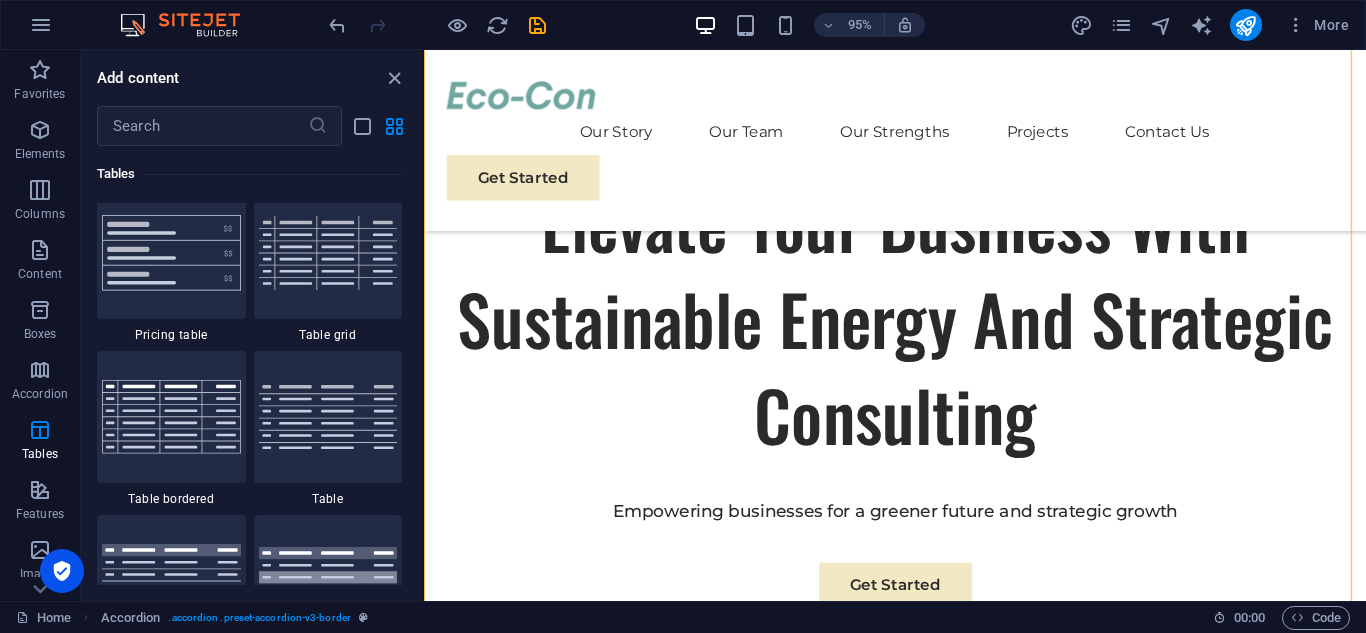 scroll, scrollTop: 7631, scrollLeft: 0, axis: vertical 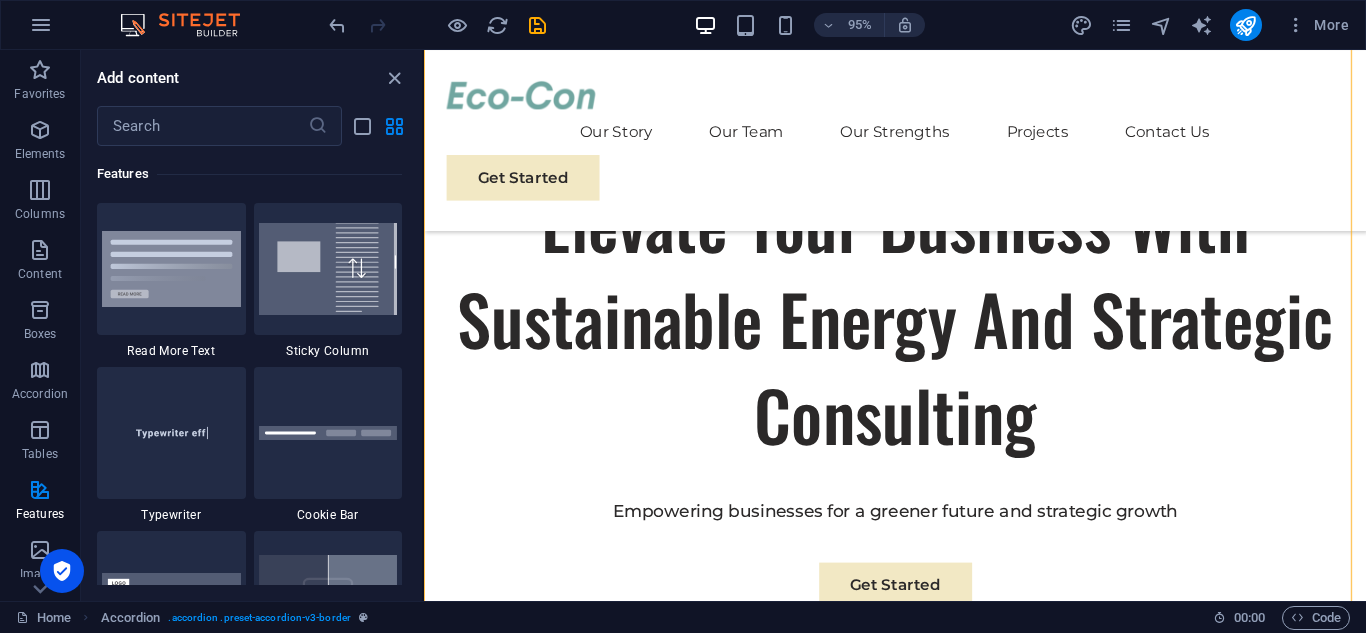 click at bounding box center (190, 25) 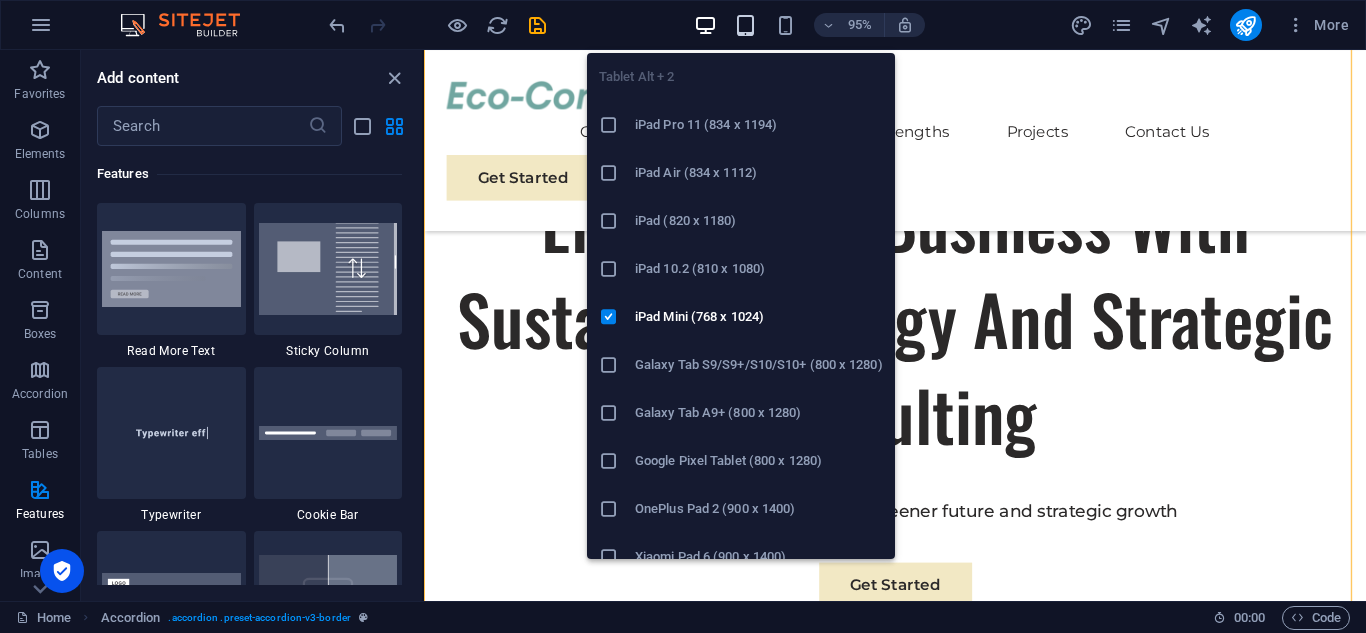 click at bounding box center [745, 25] 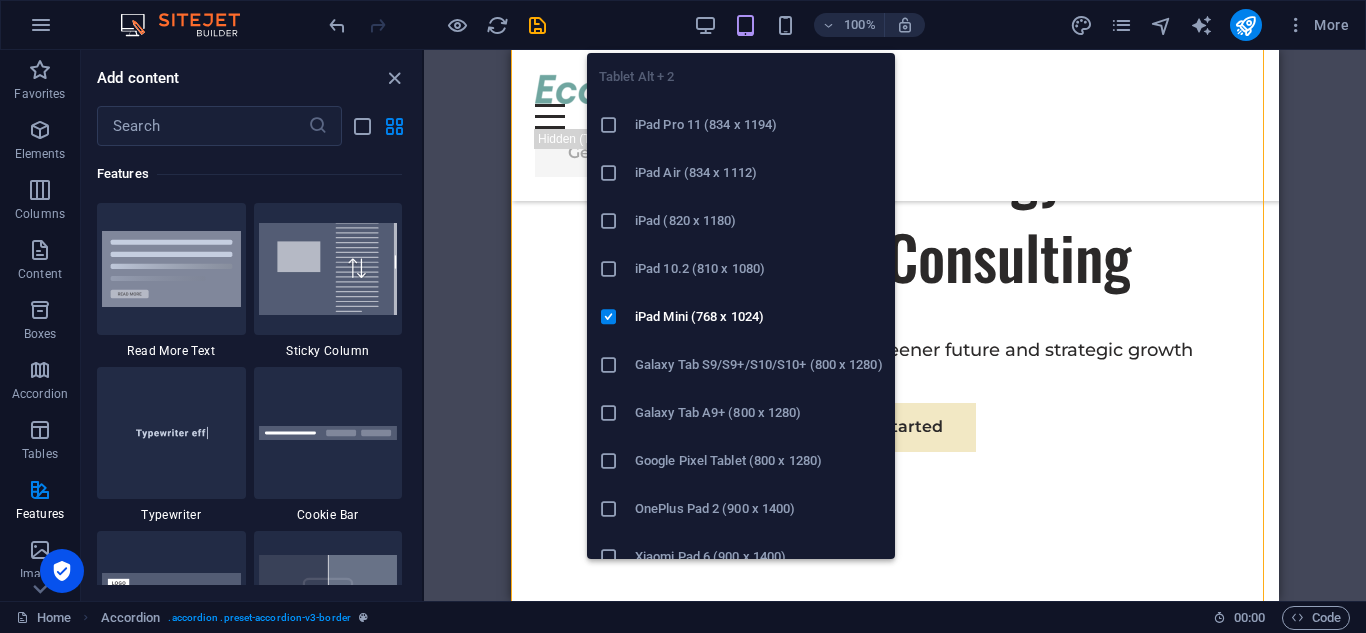 scroll, scrollTop: 837, scrollLeft: 0, axis: vertical 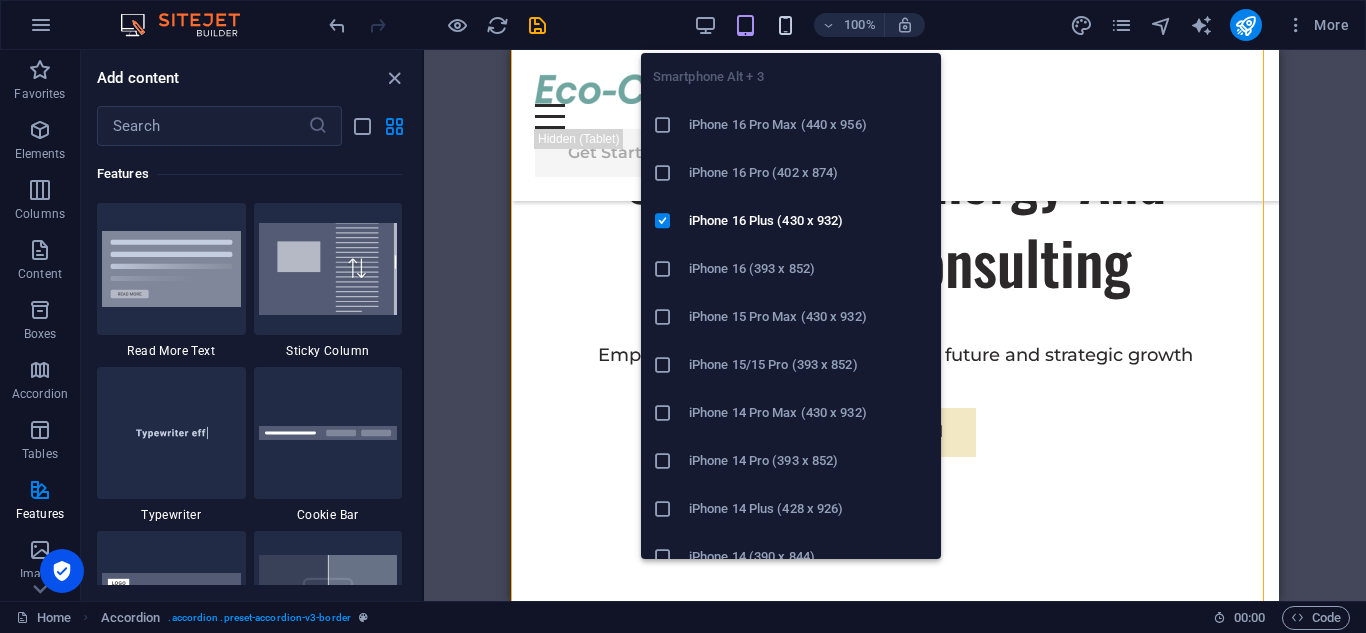 click at bounding box center (785, 25) 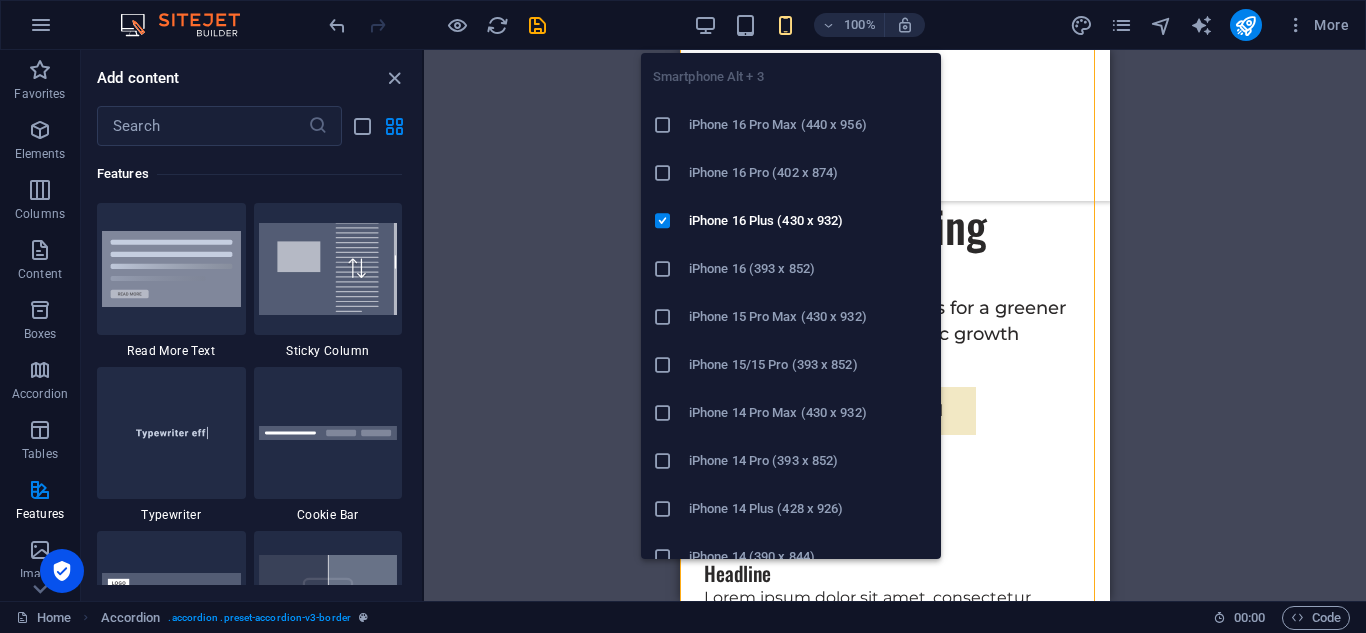scroll, scrollTop: 831, scrollLeft: 0, axis: vertical 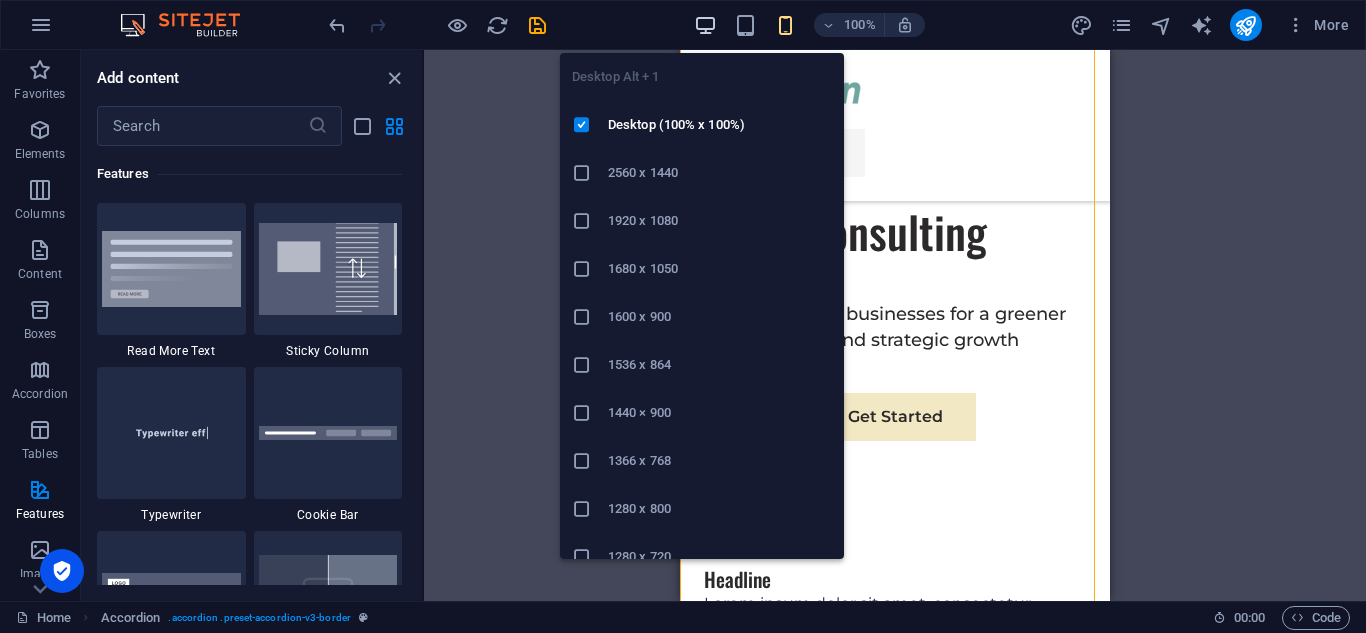 click at bounding box center [705, 25] 